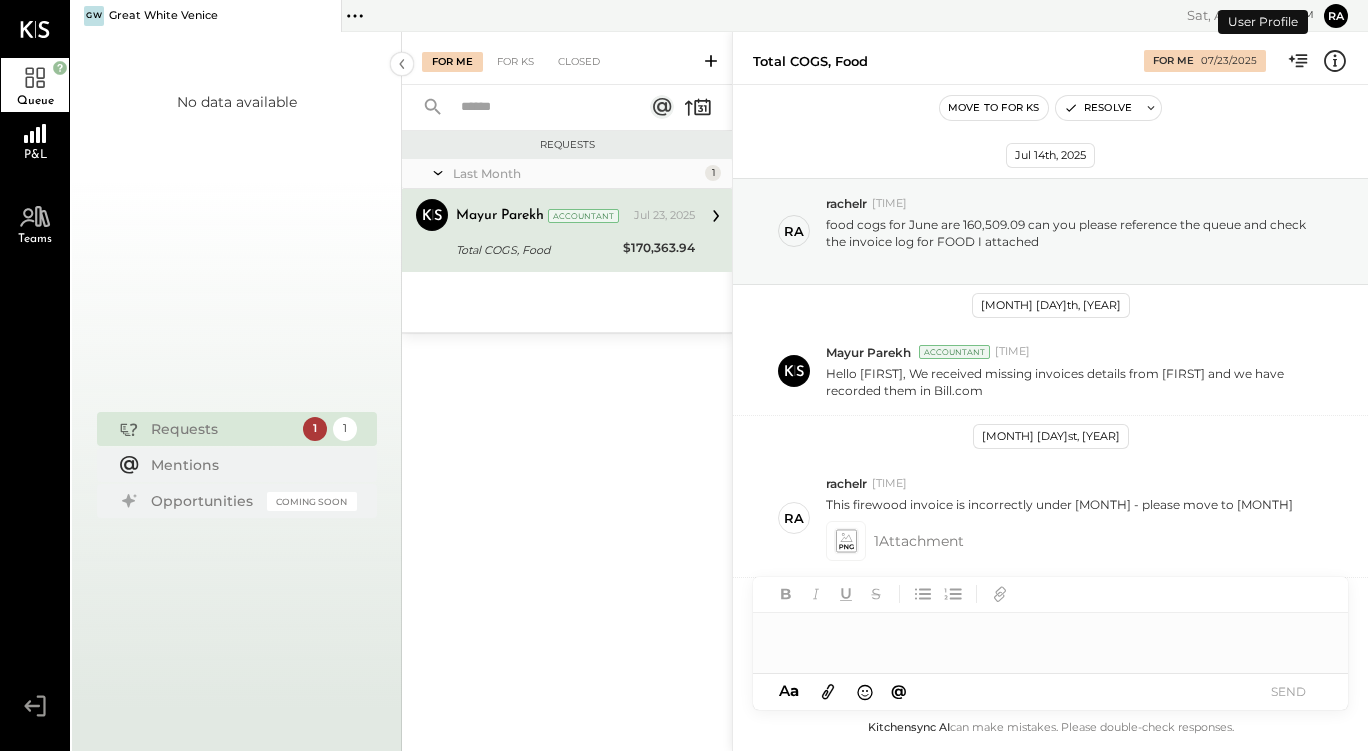 scroll, scrollTop: 0, scrollLeft: 0, axis: both 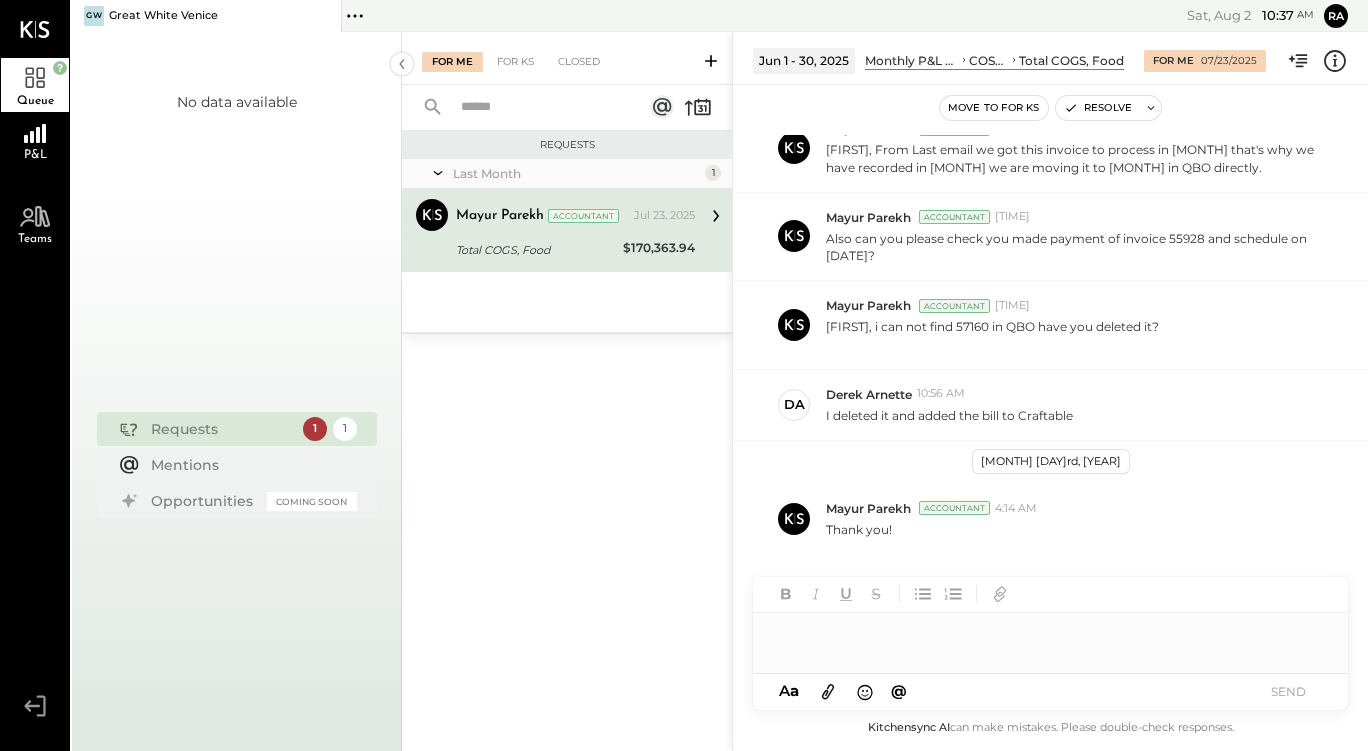 click on "Requests Last Month 1 [FIRST] [LAST] [FIRST] [LAST] [MONTH] [DAY], [YEAR] Total COGS, Food $170,363.94 Thank you!" at bounding box center [567, 414] 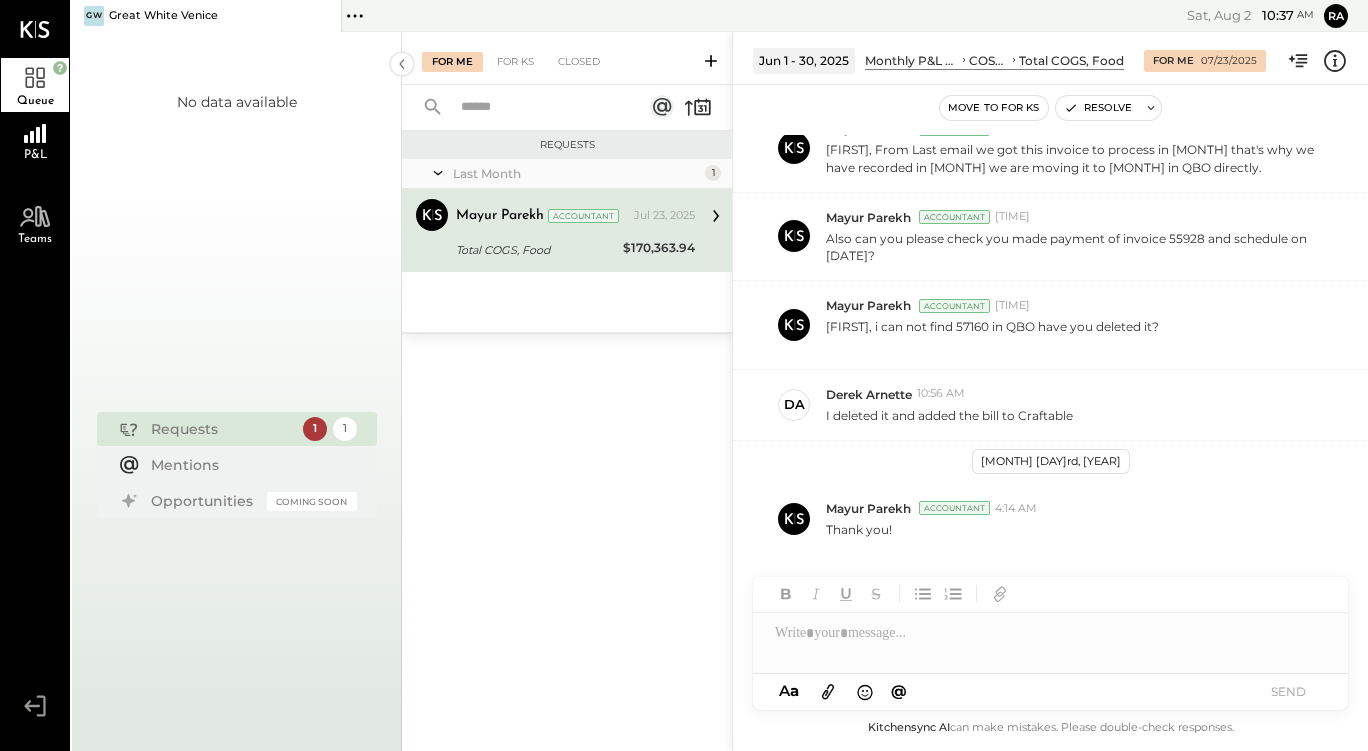 click on "Requests Last Month 1 [FIRST] [LAST] [FIRST] [LAST] [MONTH] [DAY], [YEAR] Total COGS, Food $170,363.94 Thank you!" at bounding box center (567, 414) 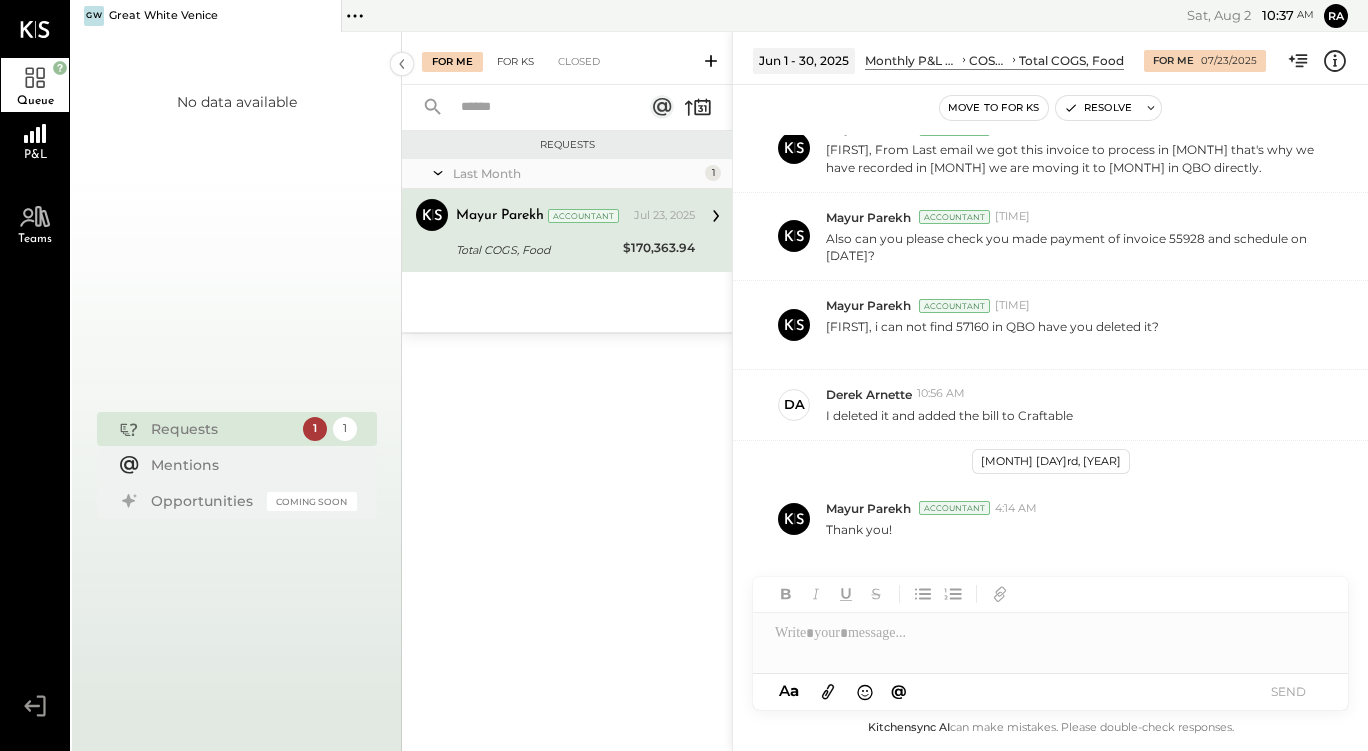 click on "For KS" at bounding box center [515, 62] 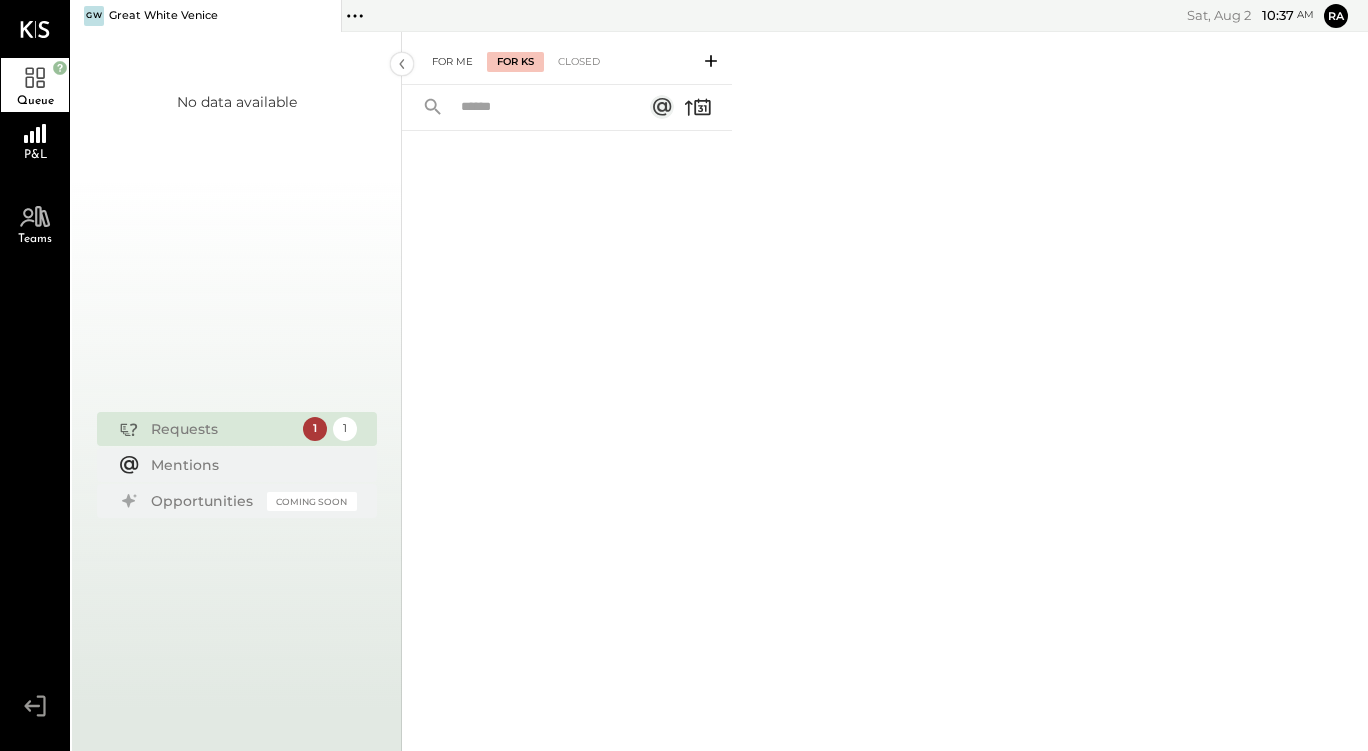 click on "For Me" at bounding box center (452, 62) 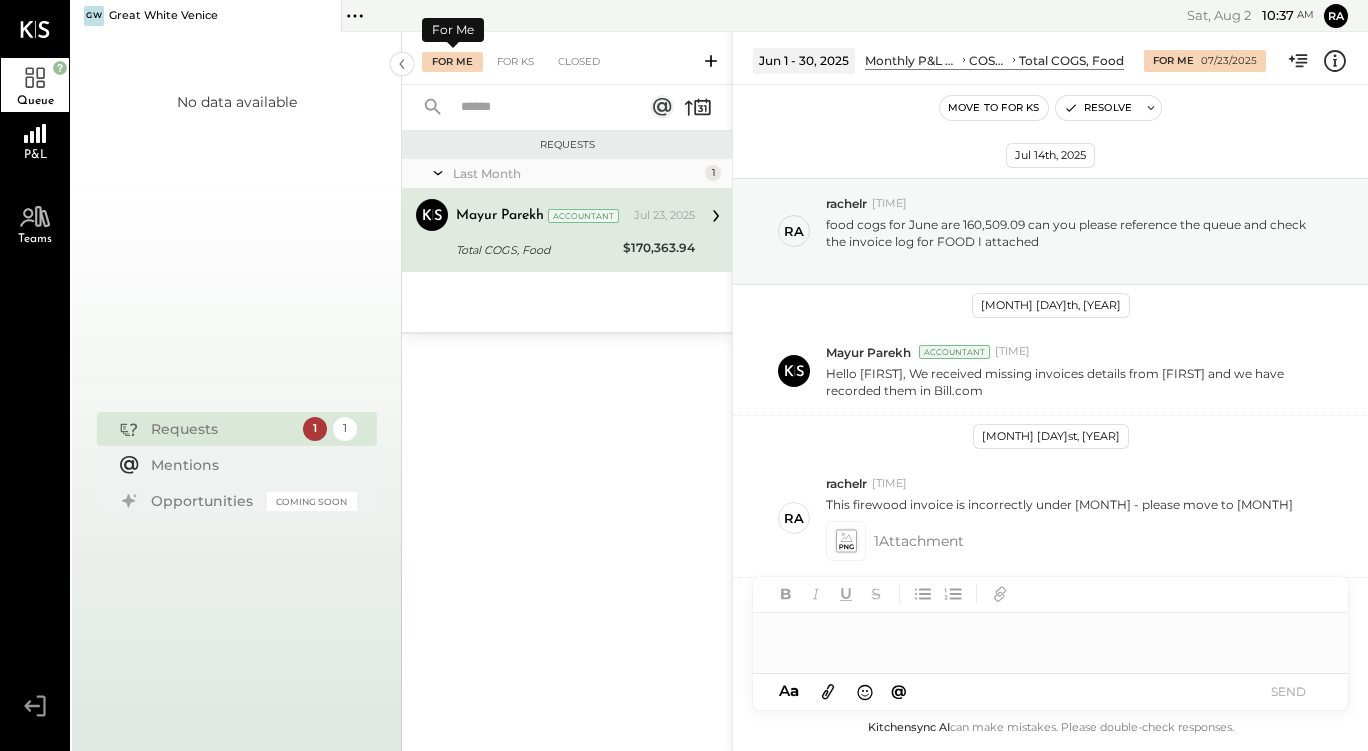scroll, scrollTop: 517, scrollLeft: 0, axis: vertical 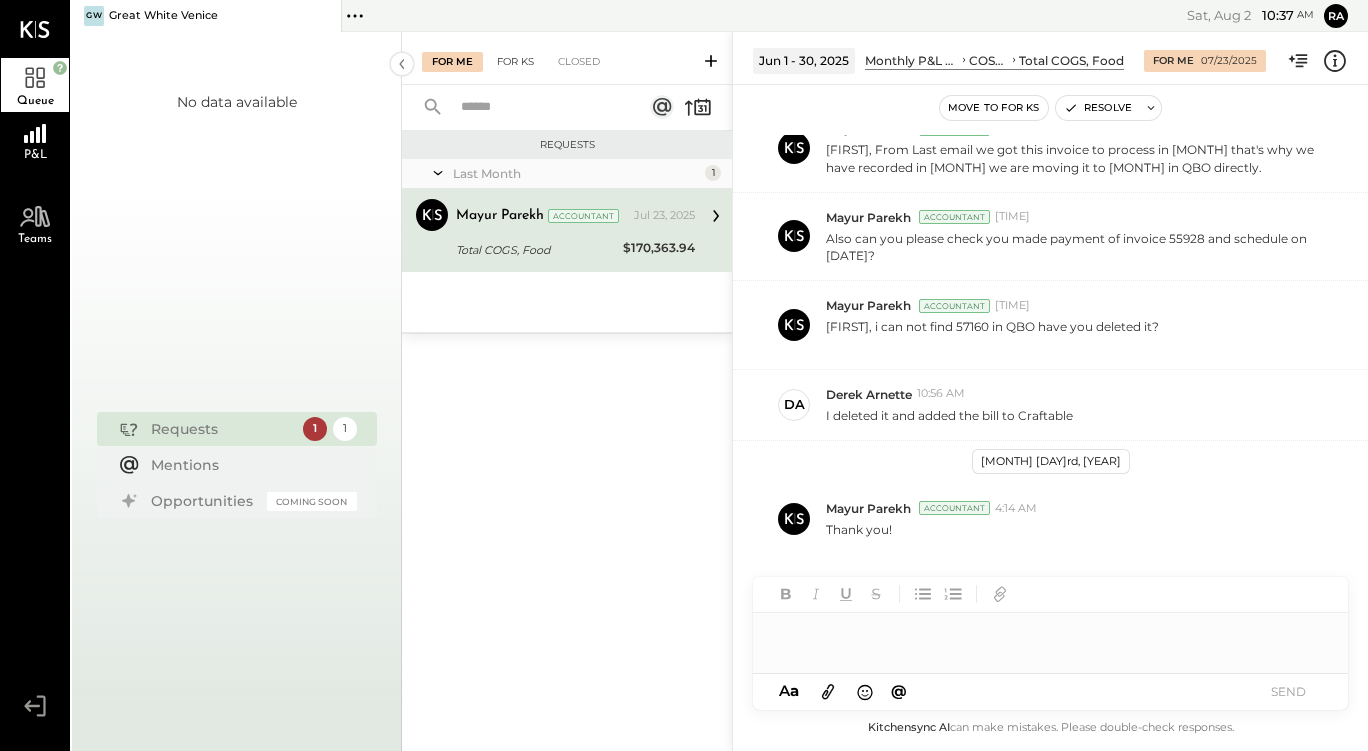 click on "For KS" at bounding box center [515, 62] 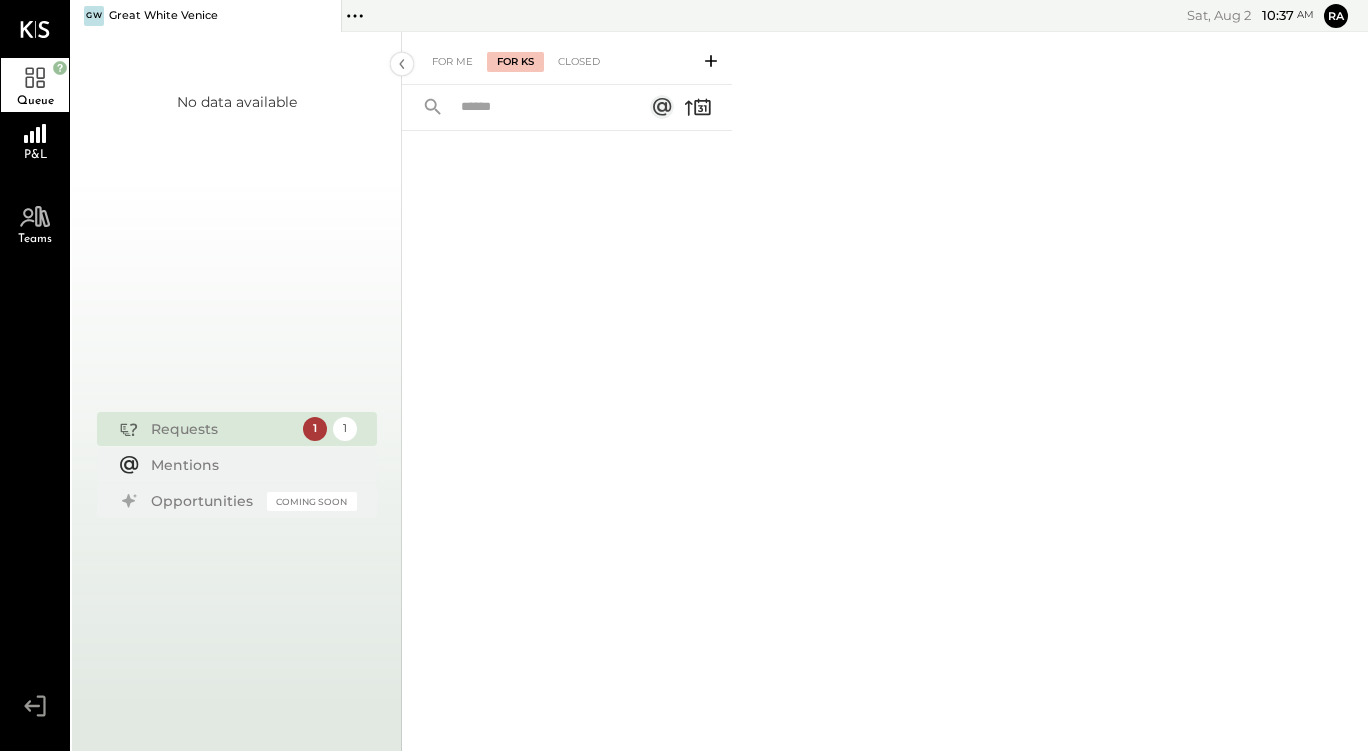 click 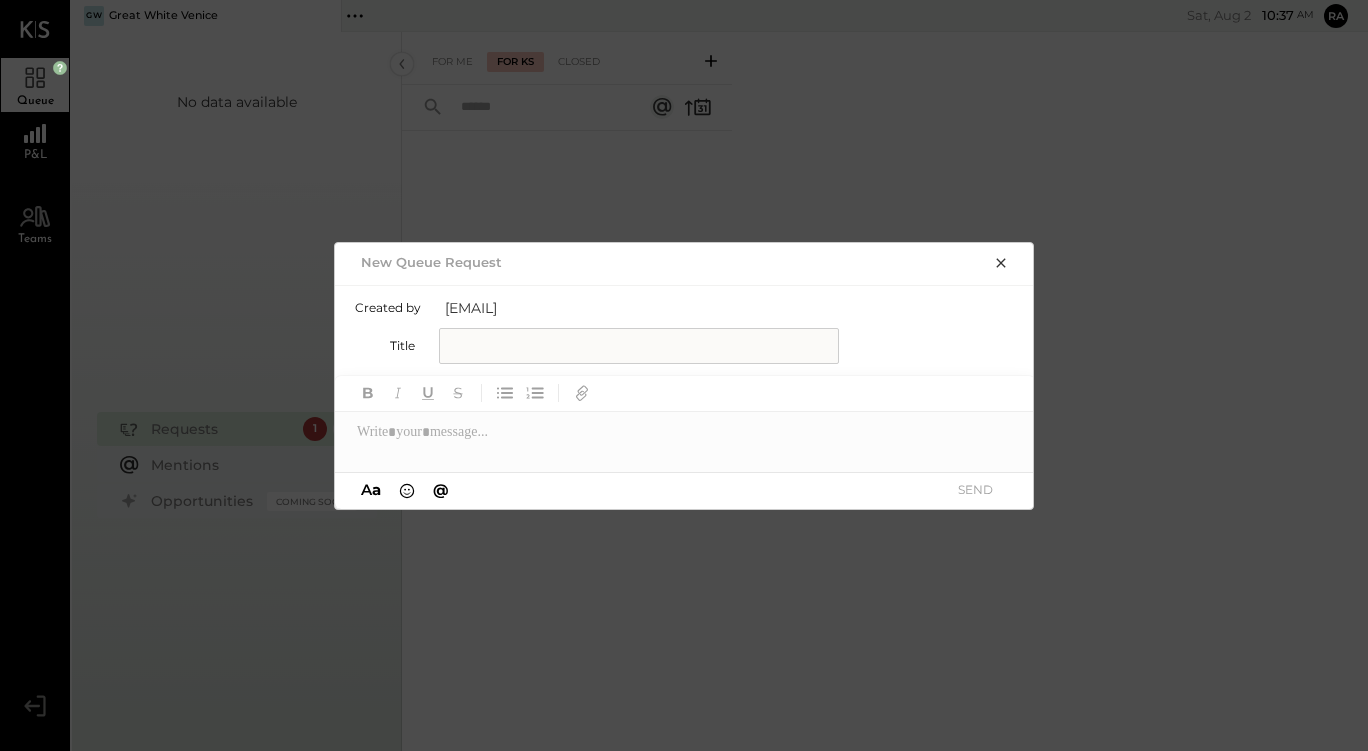 click at bounding box center [685, 424] 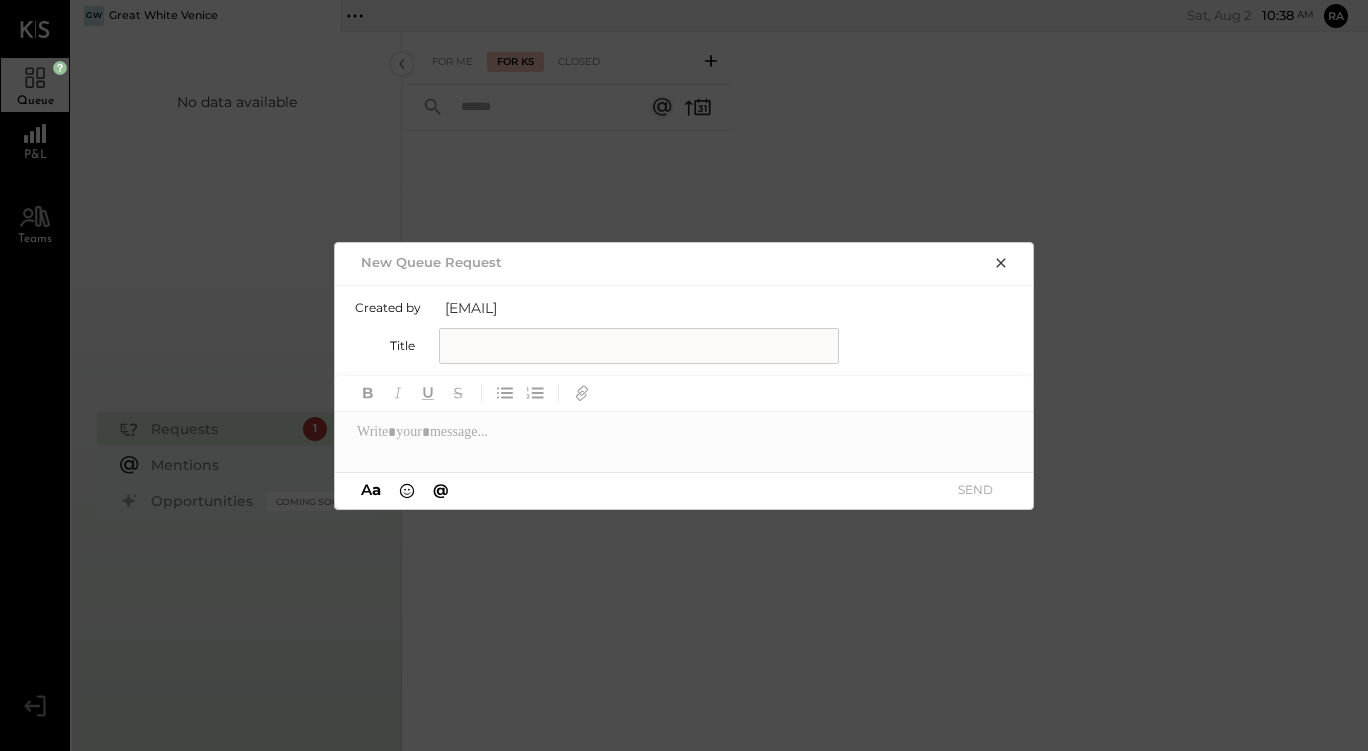 click at bounding box center [1001, 262] 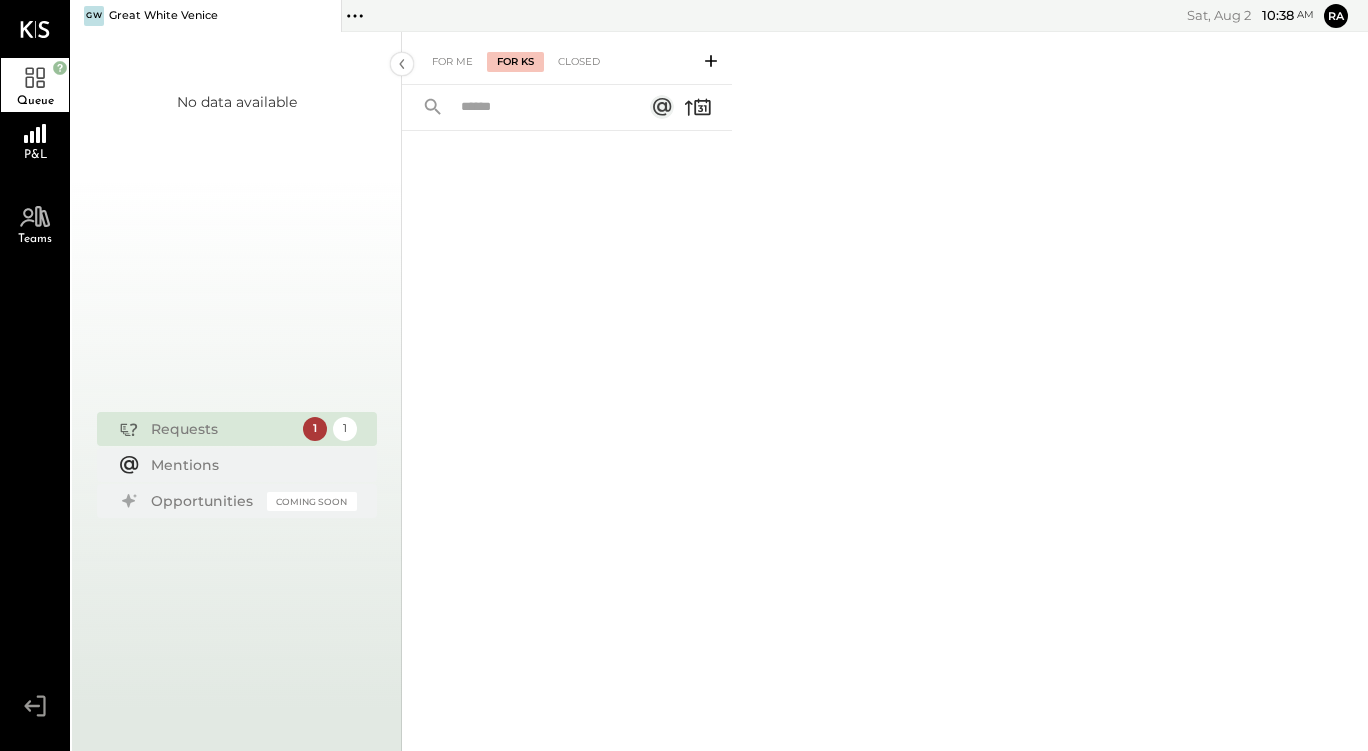 click at bounding box center (567, 414) 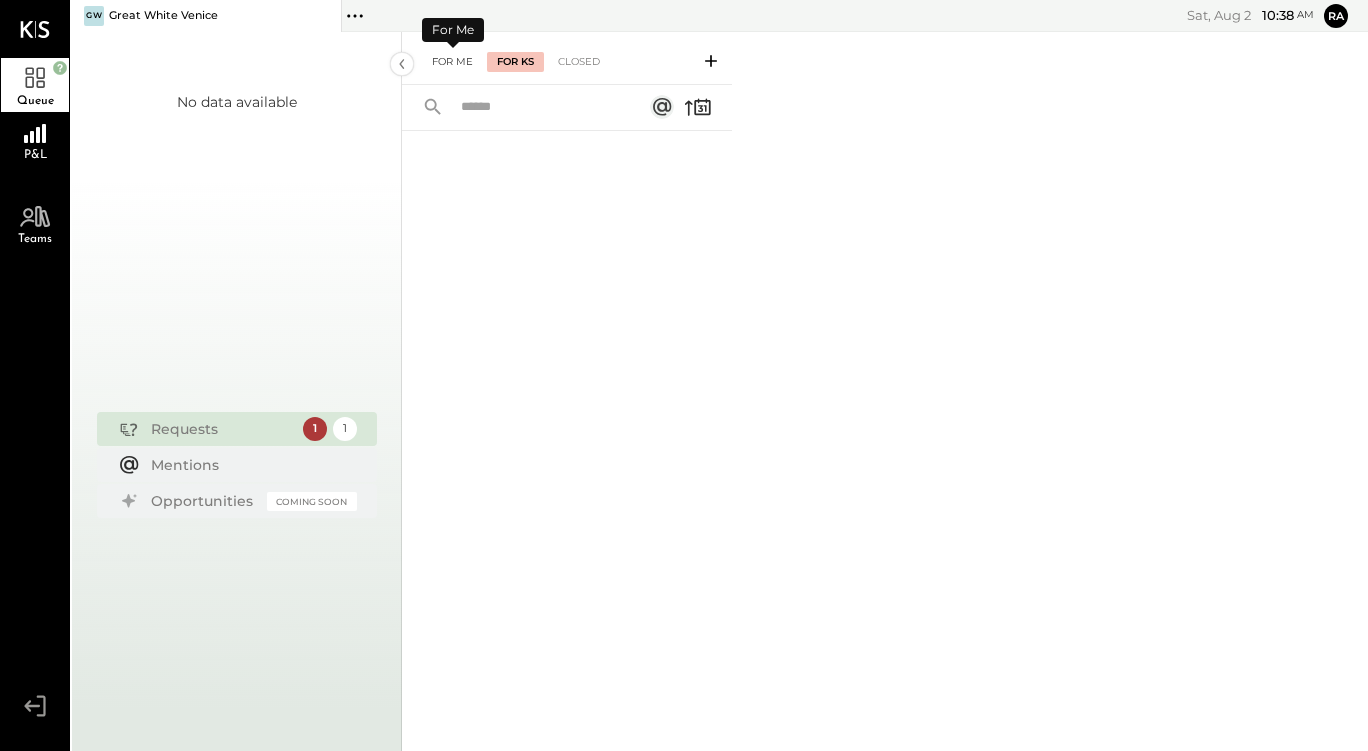 click on "For Me" at bounding box center (452, 62) 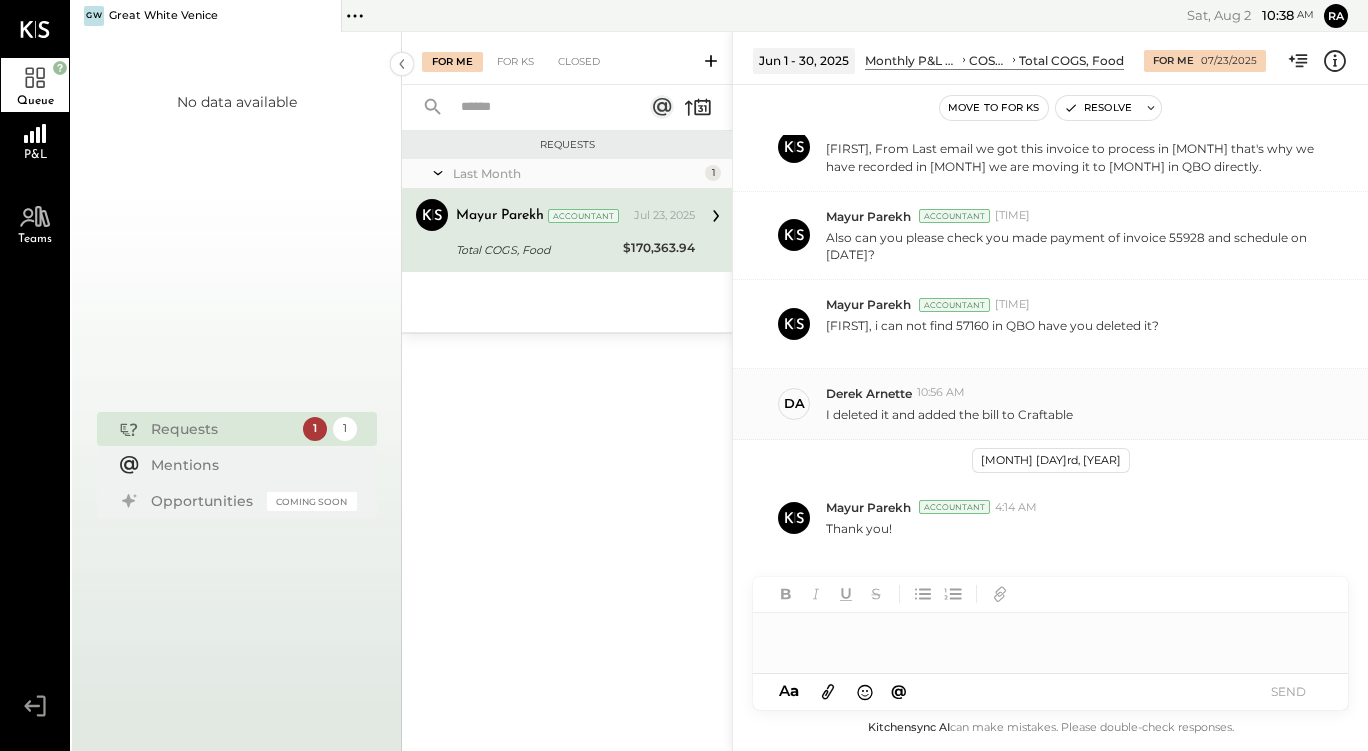 scroll, scrollTop: 517, scrollLeft: 0, axis: vertical 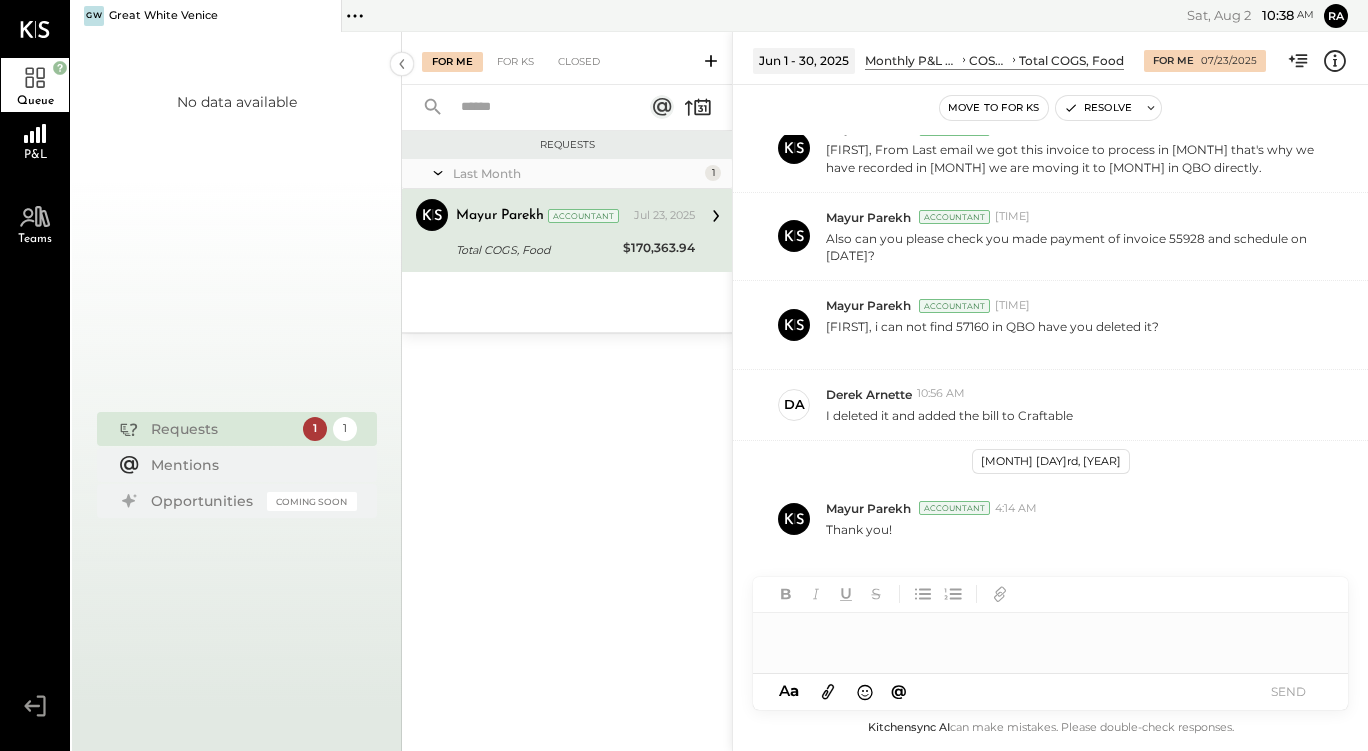 type 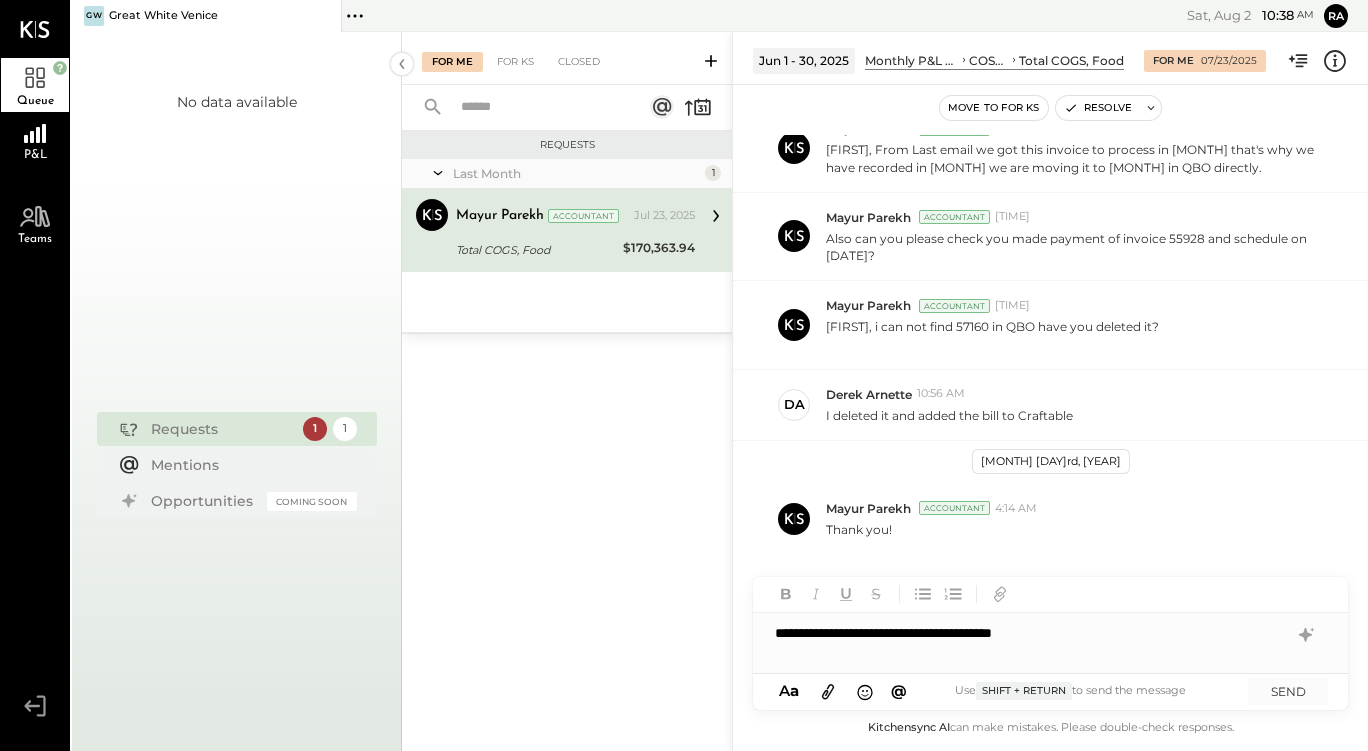 click 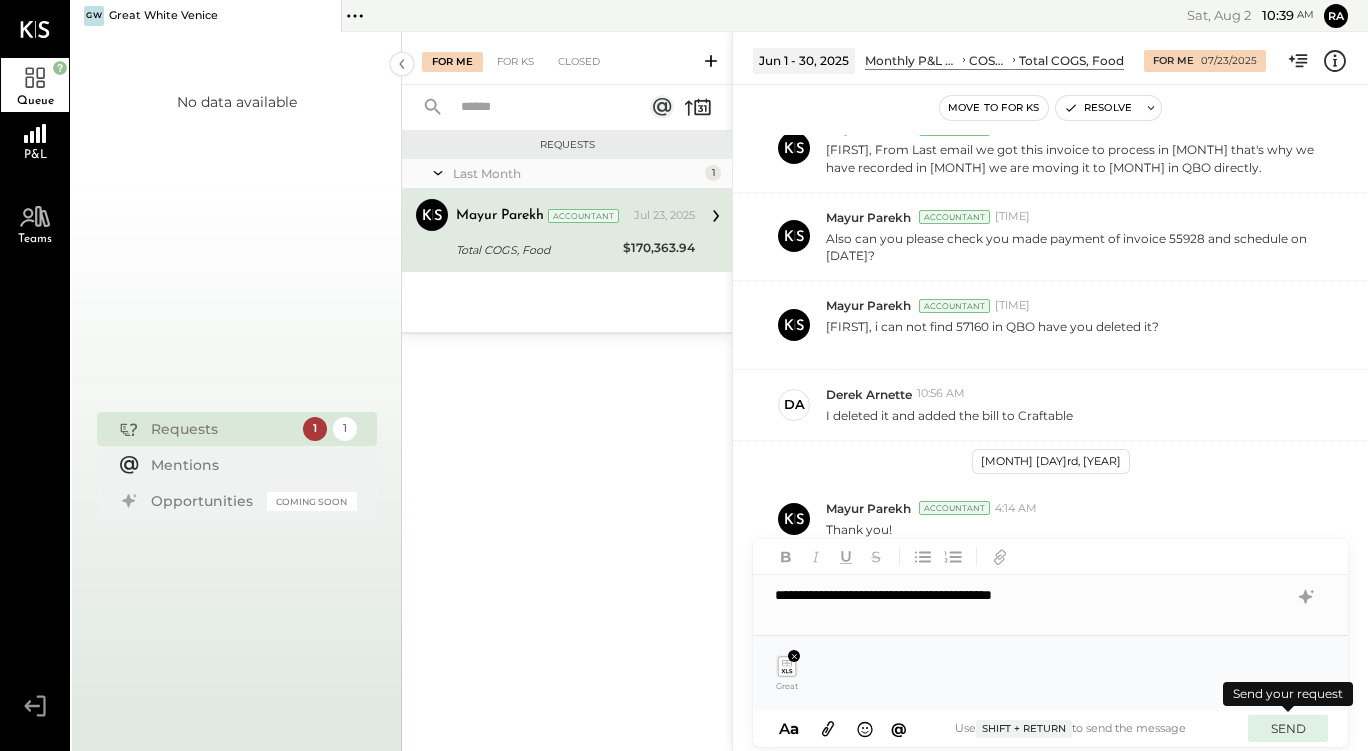 click on "SEND" at bounding box center [1288, 728] 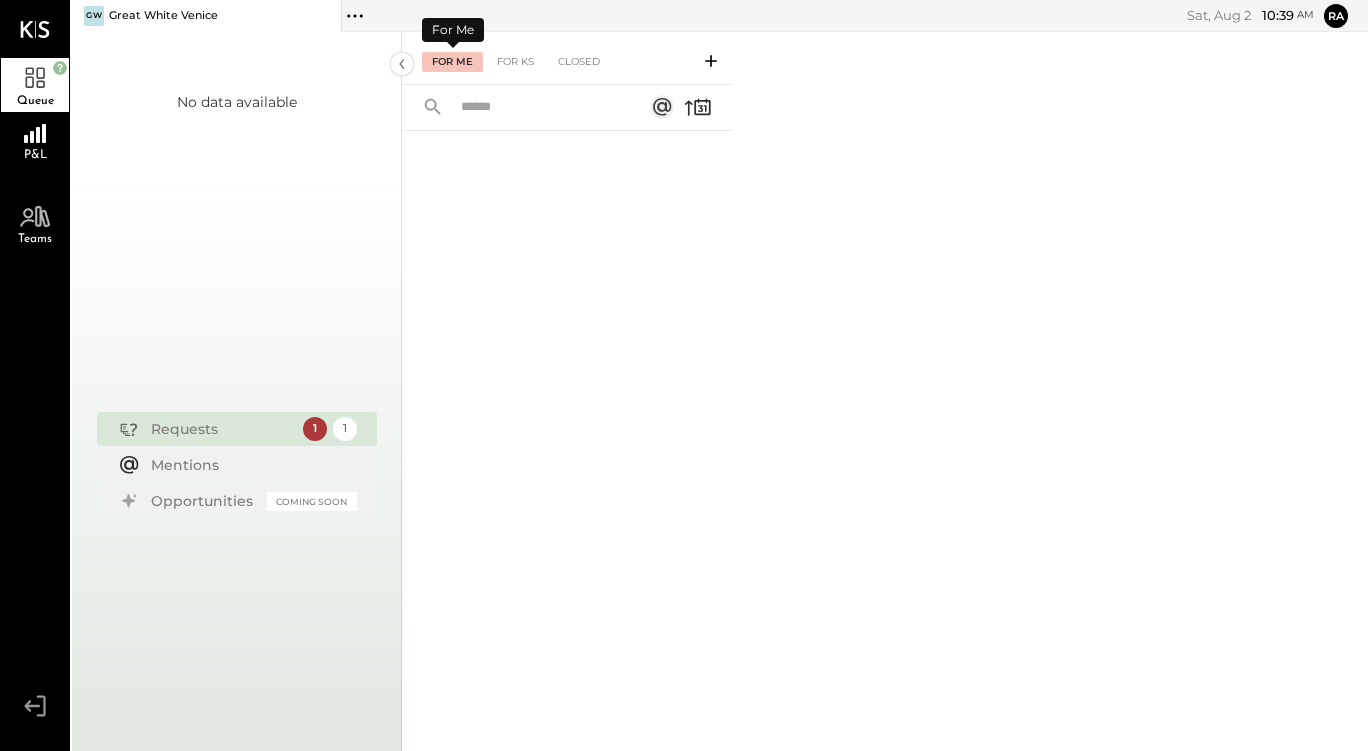 click on "For Me" at bounding box center (452, 62) 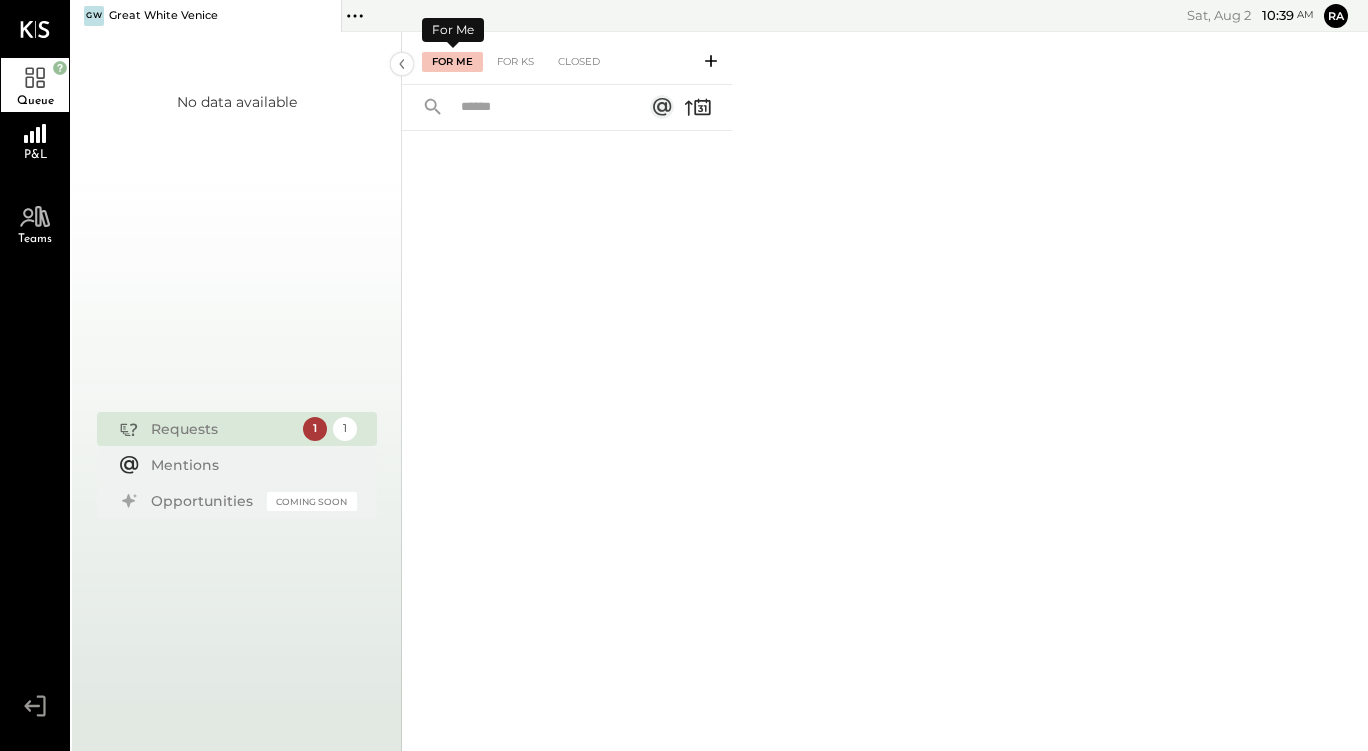 click on "No data available Requests 1 1 Mentions Opportunities   Coming Soon" at bounding box center (237, 407) 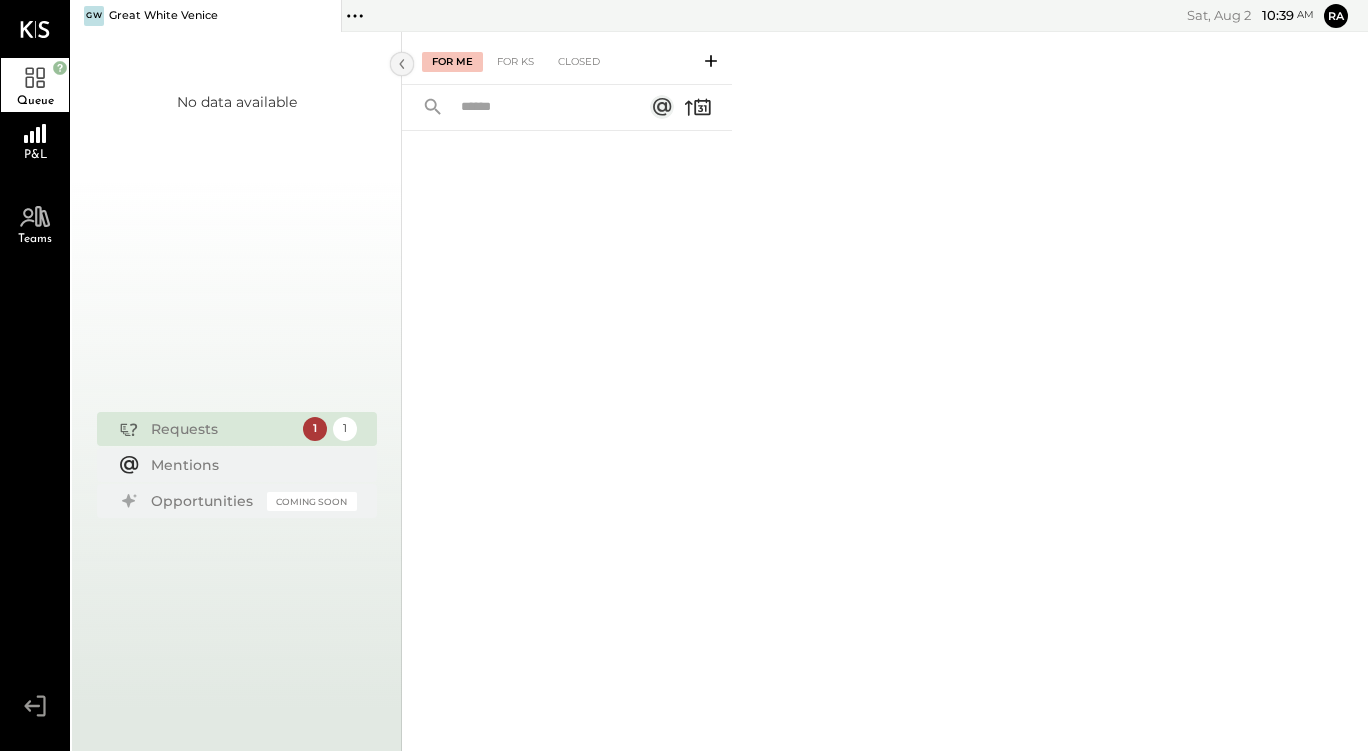 click 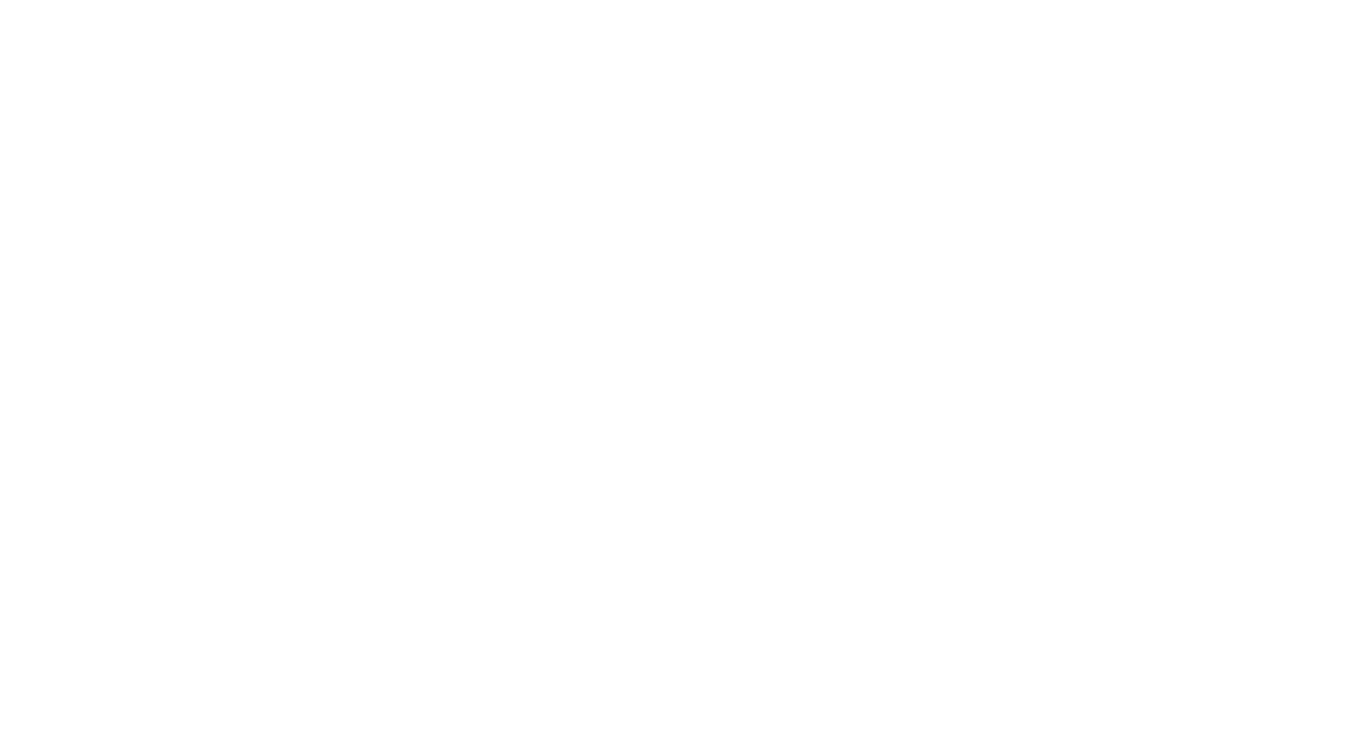 scroll, scrollTop: 0, scrollLeft: 0, axis: both 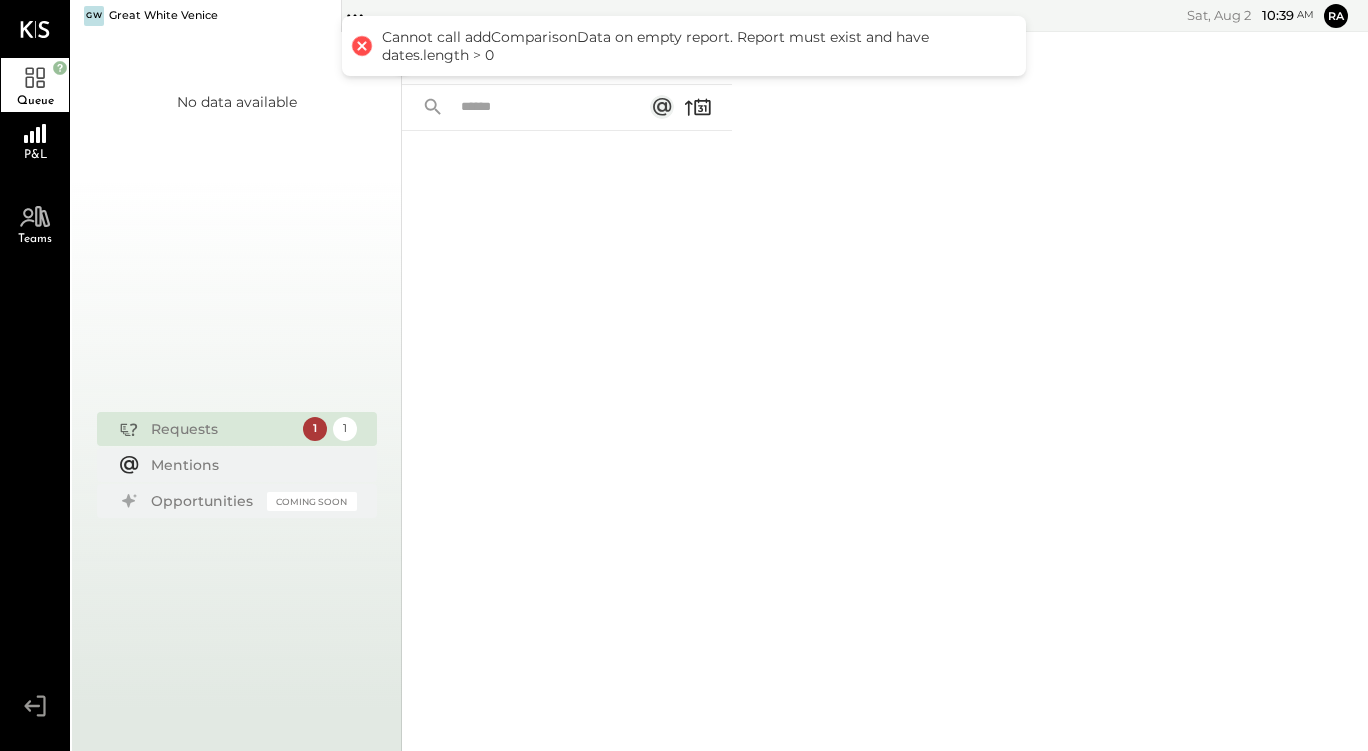 click on "Requests" at bounding box center (222, 429) 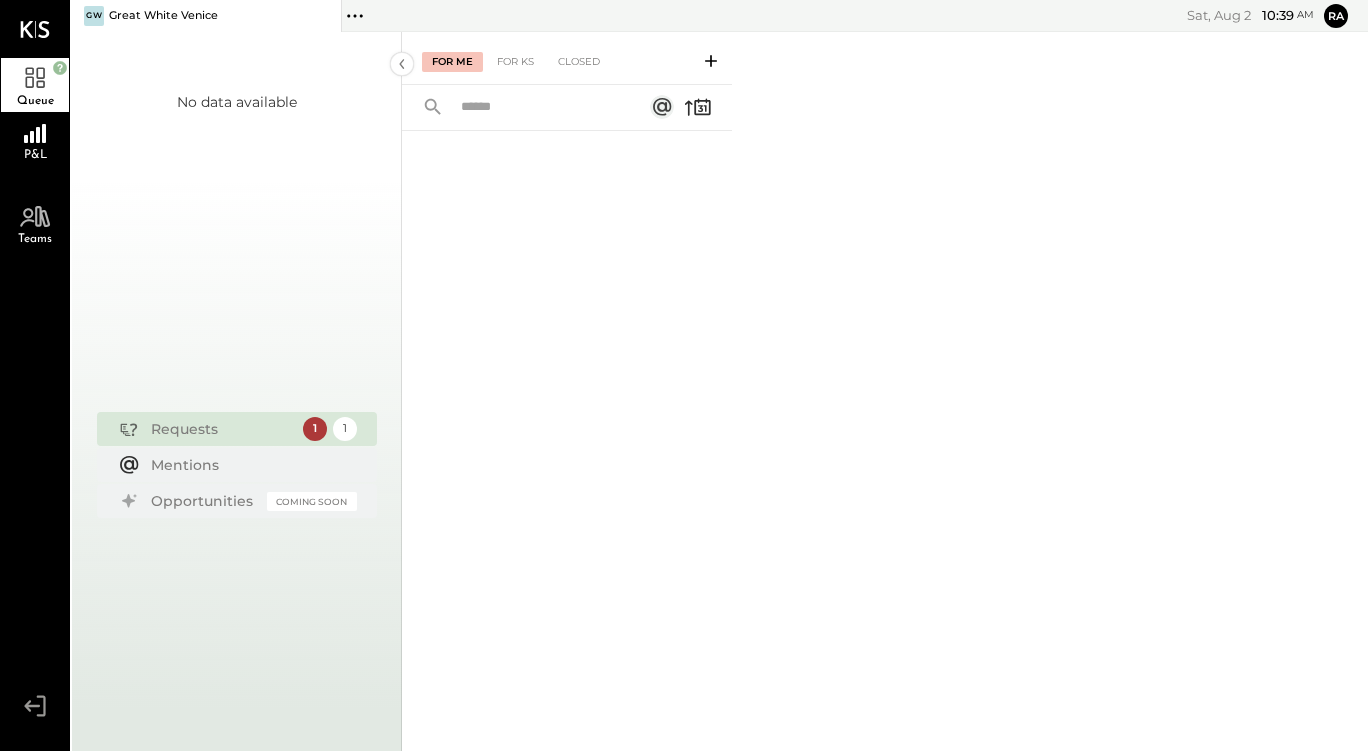 click on "Requests" at bounding box center [222, 429] 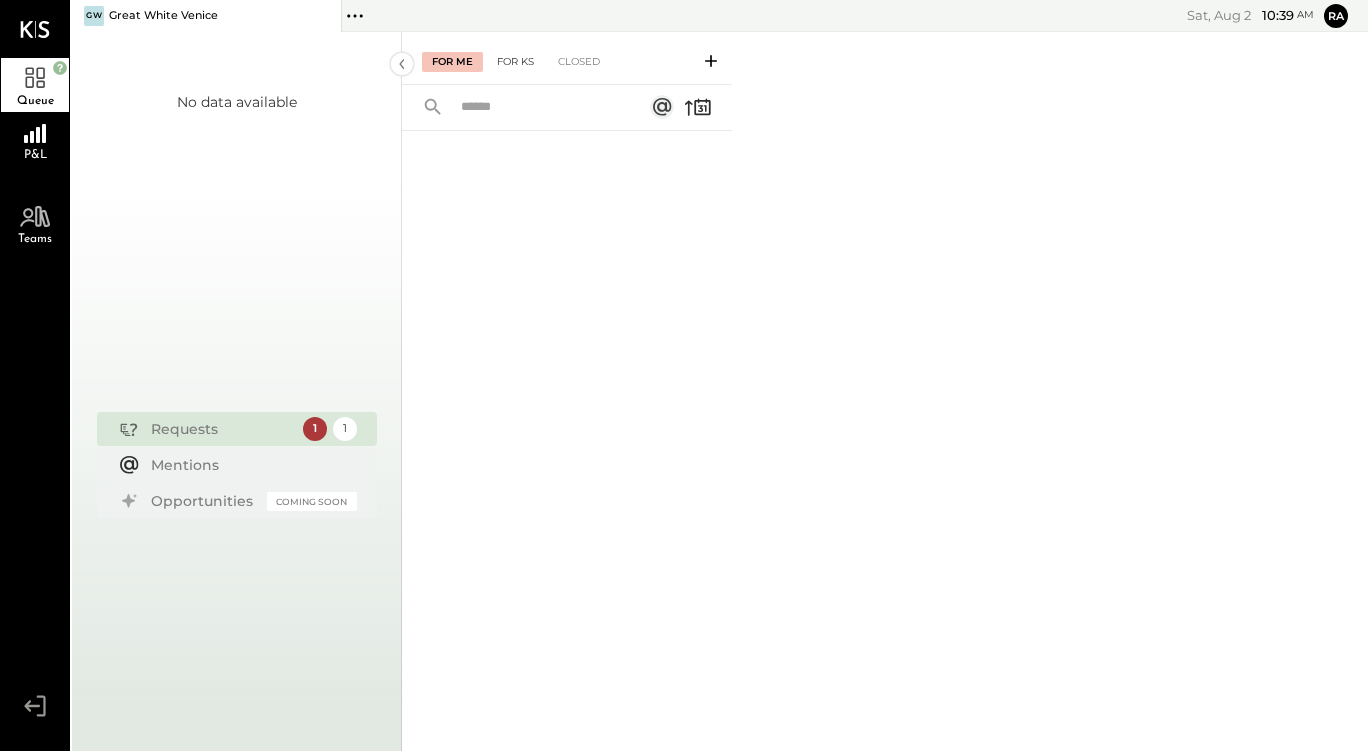 click on "For KS" at bounding box center [515, 62] 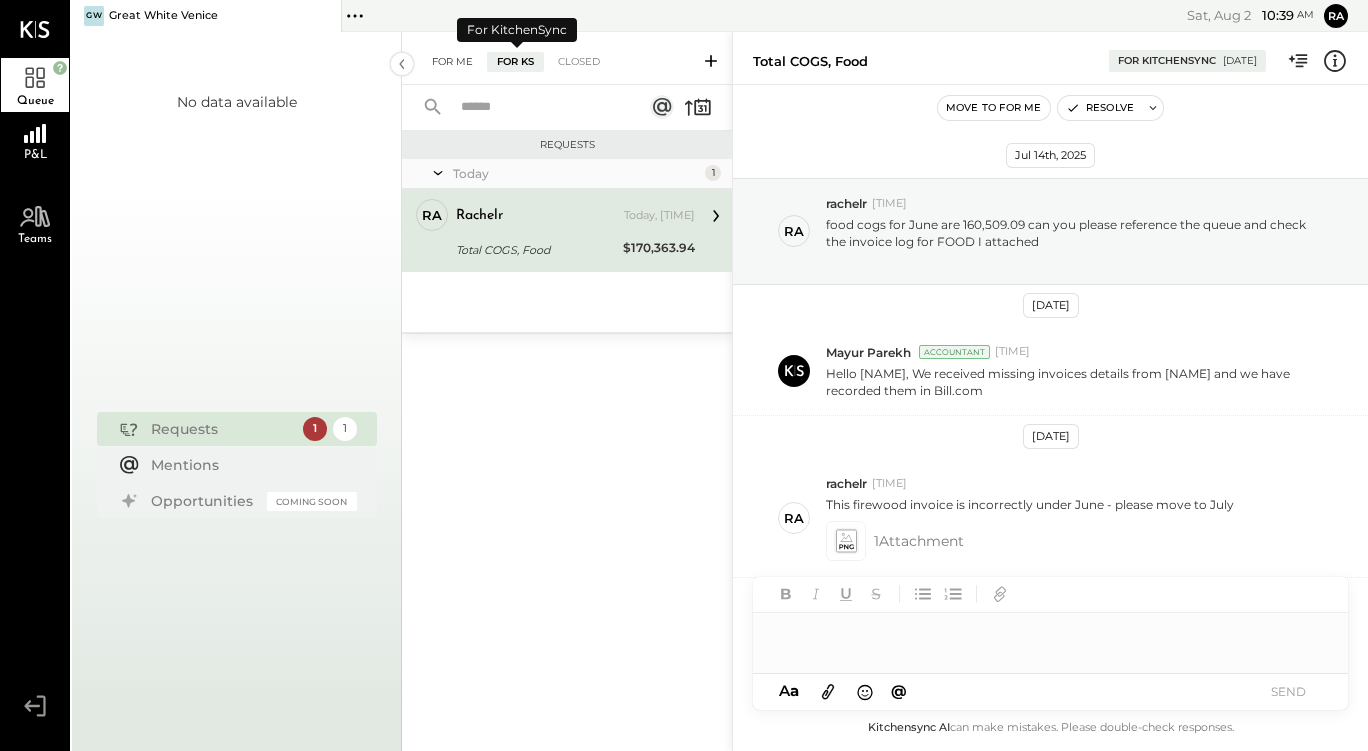 scroll, scrollTop: 691, scrollLeft: 0, axis: vertical 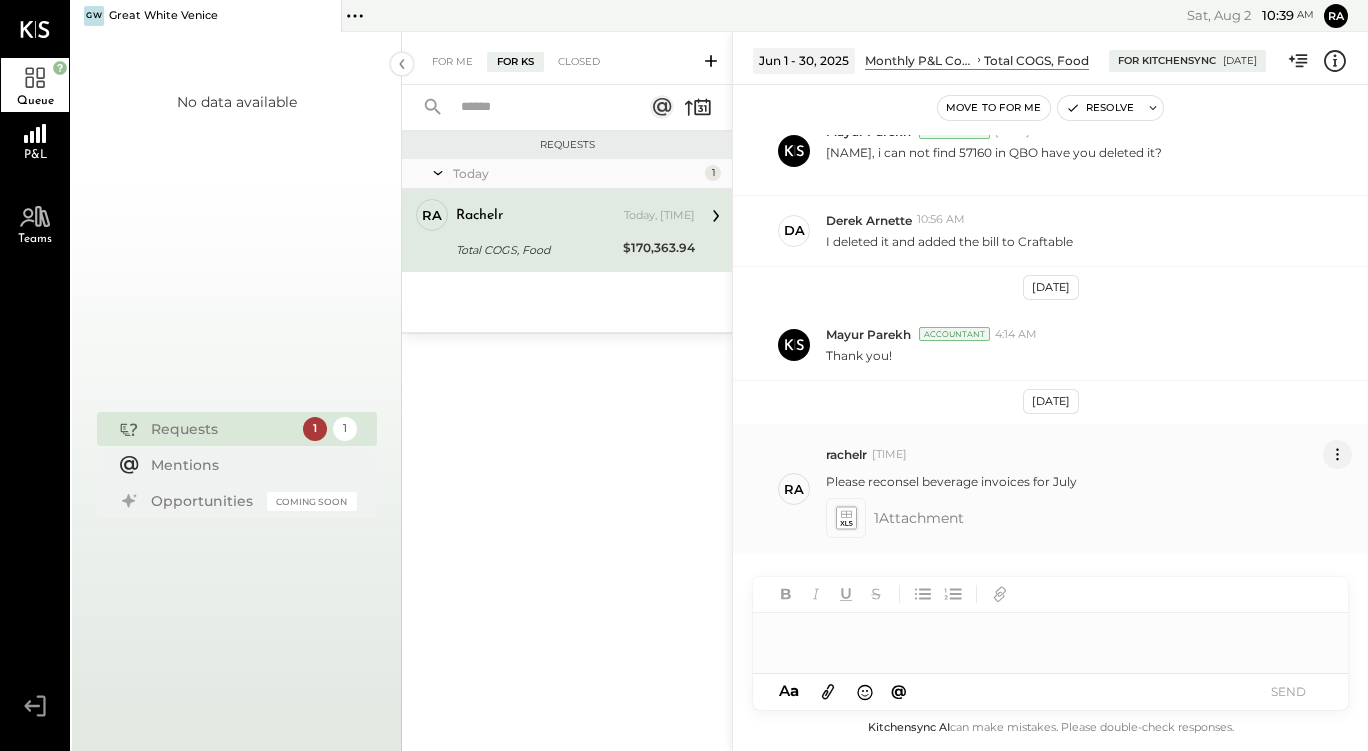 click 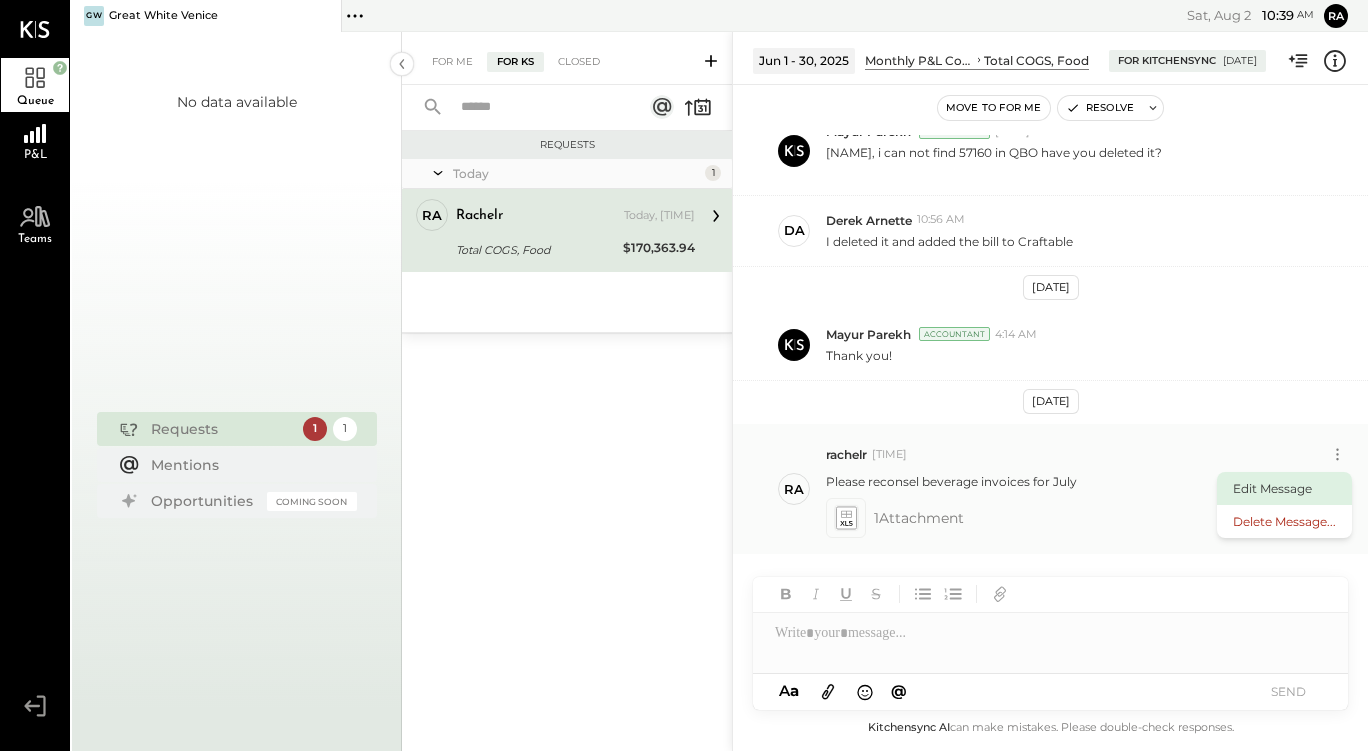 click on "Edit Message" at bounding box center (1284, 488) 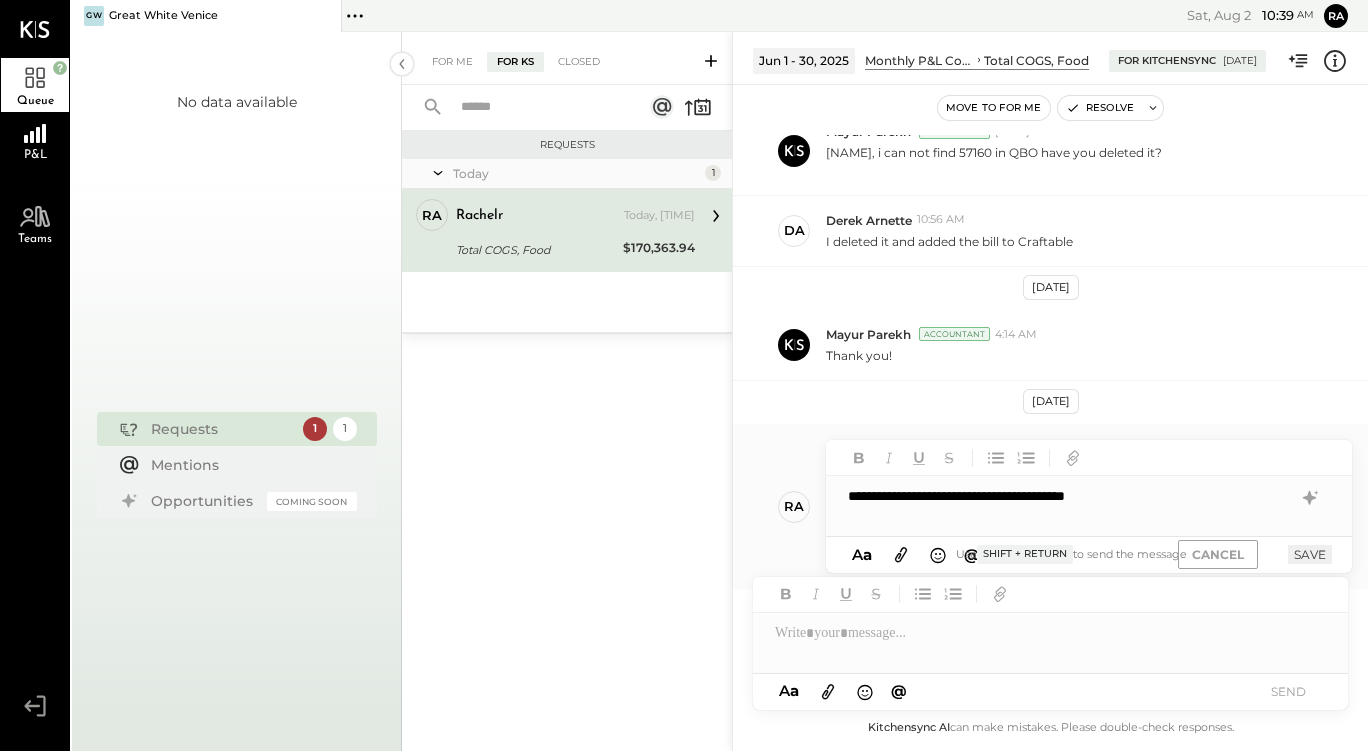 click on "**********" at bounding box center [1088, 496] 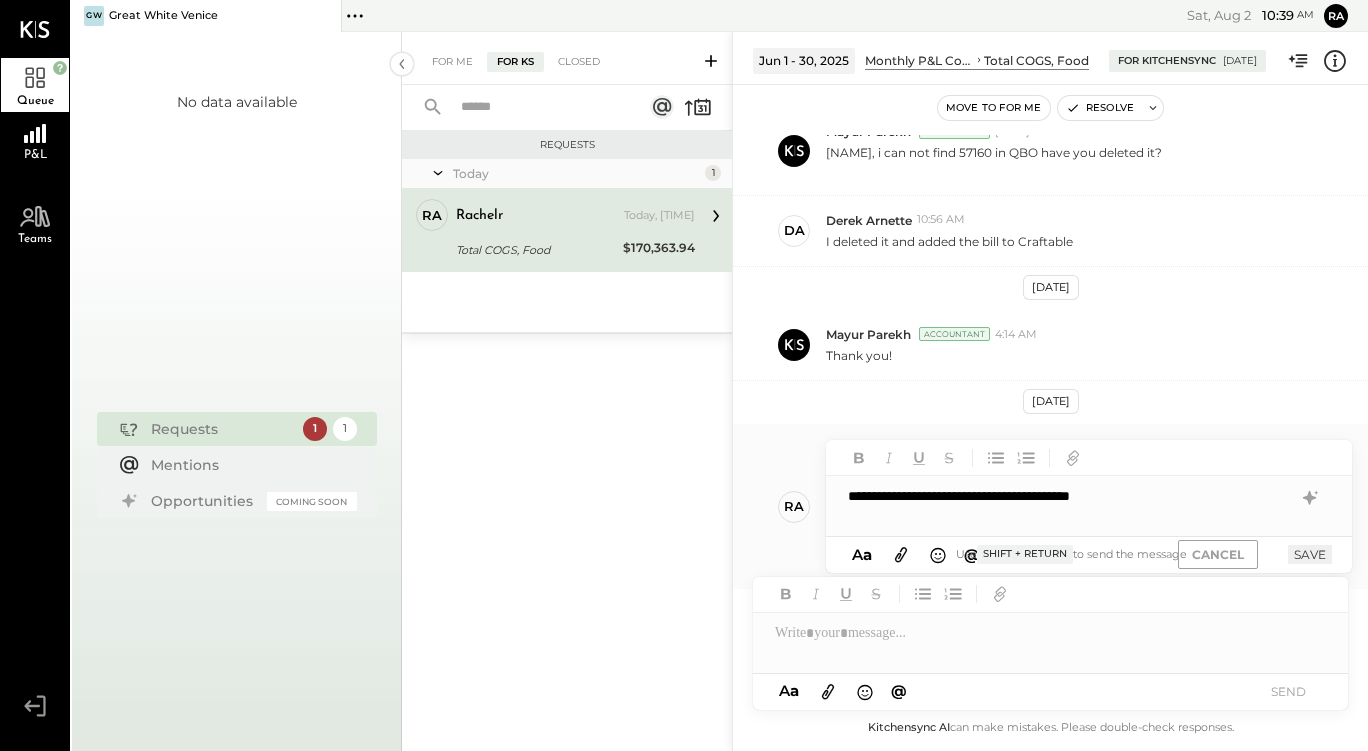 click on "SAVE" at bounding box center (1310, 554) 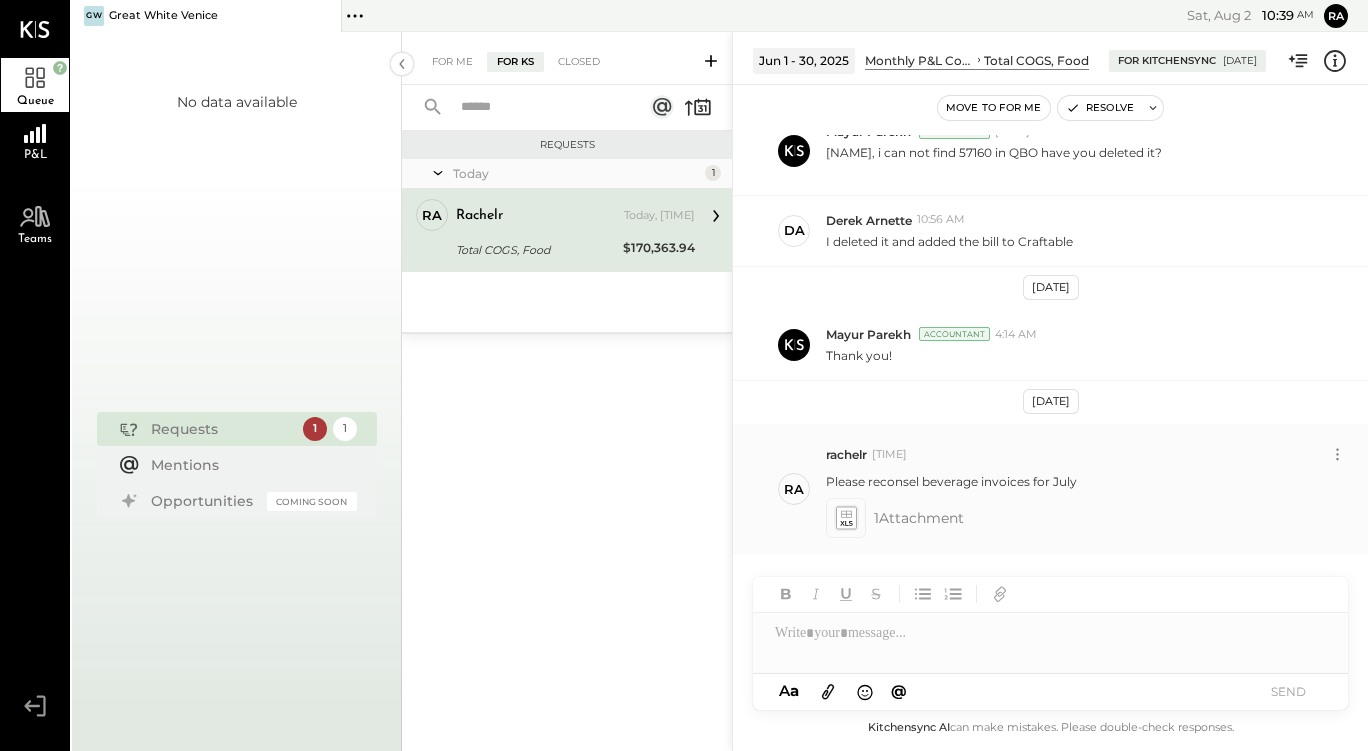 scroll, scrollTop: 679, scrollLeft: 0, axis: vertical 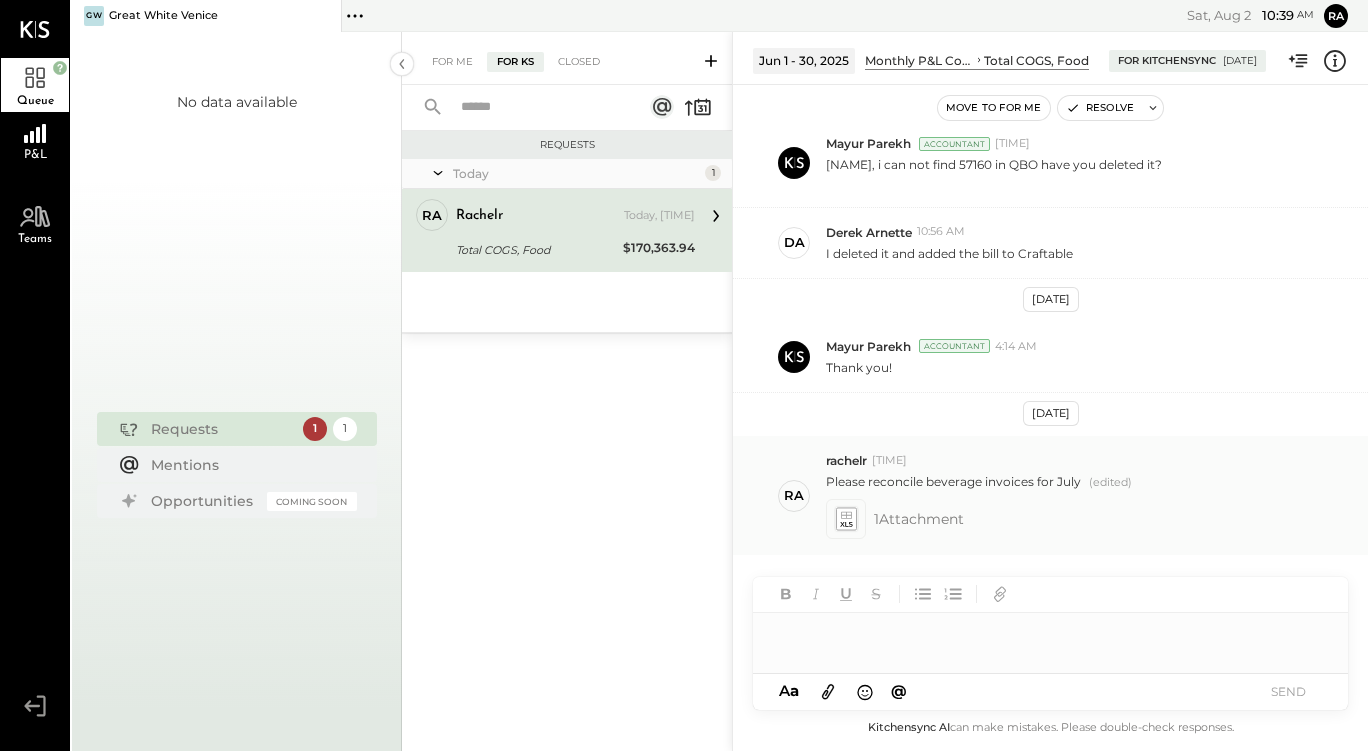 click at bounding box center (1050, 633) 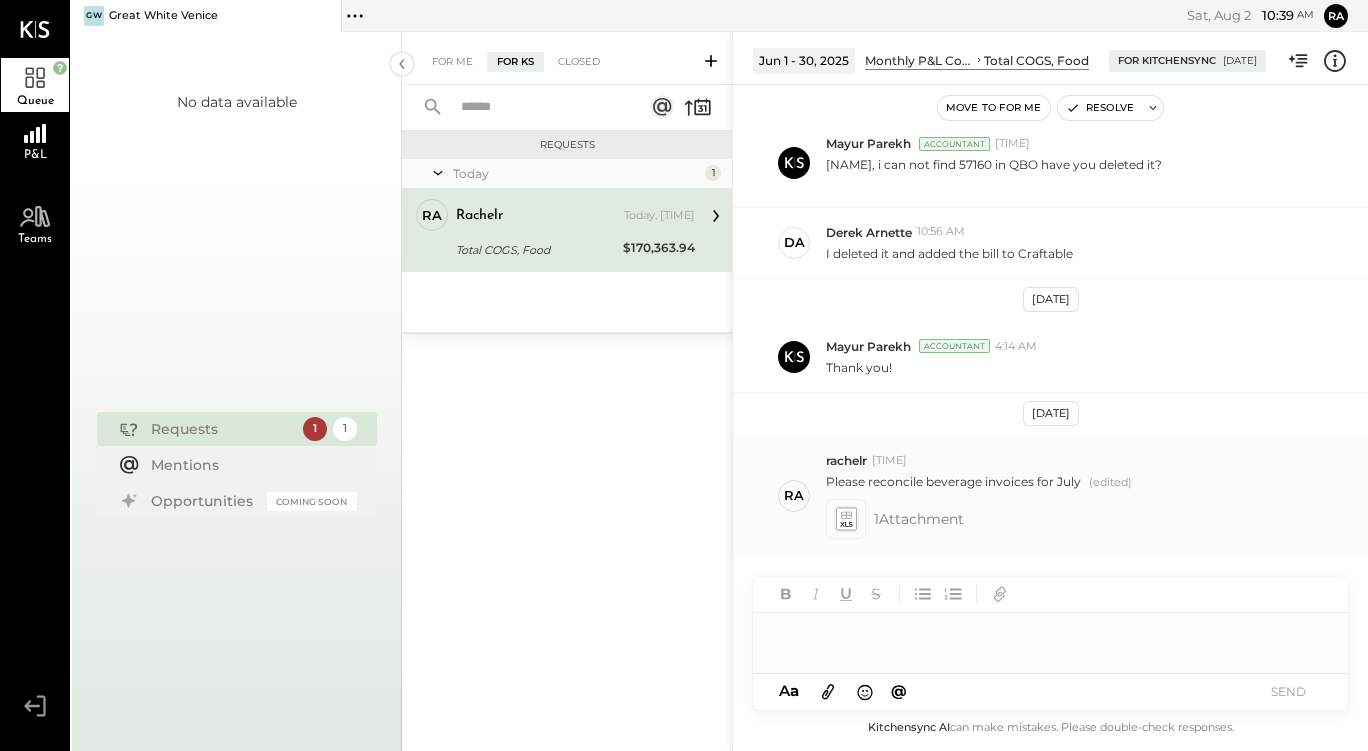 type 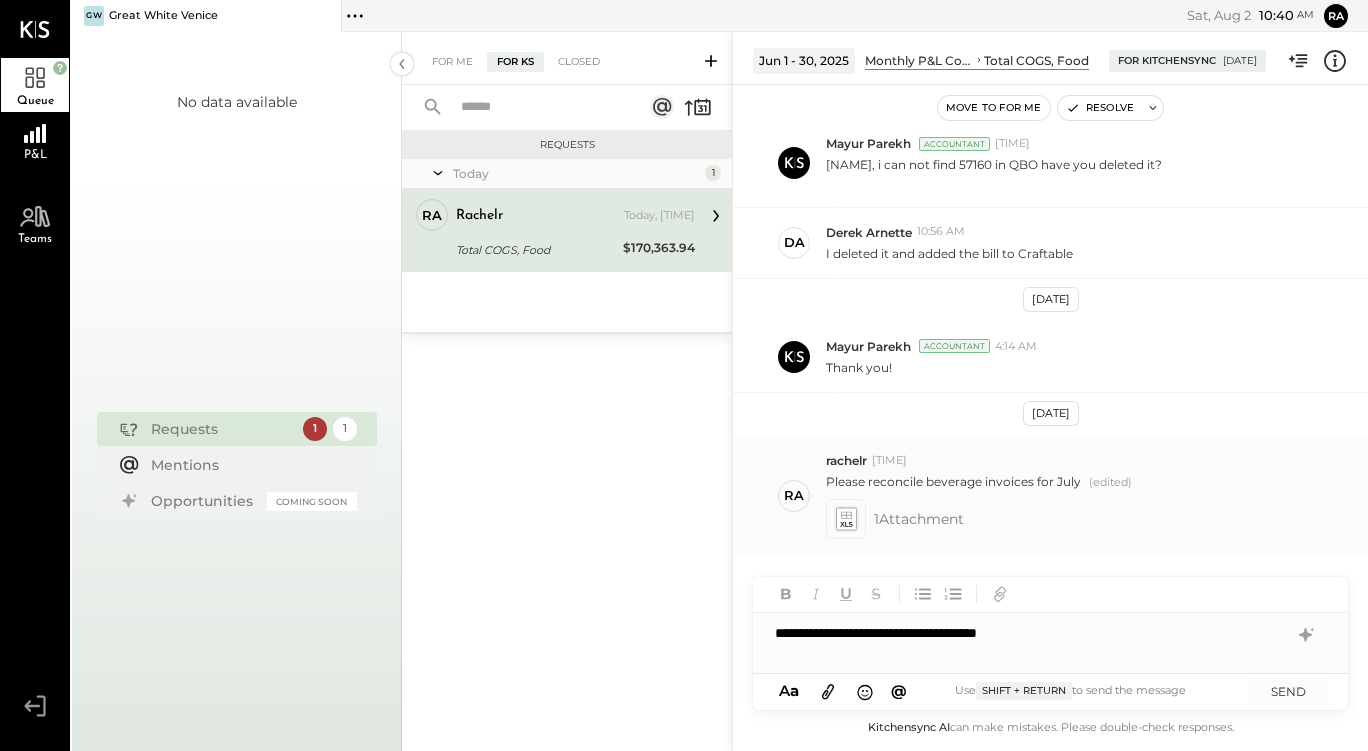 click 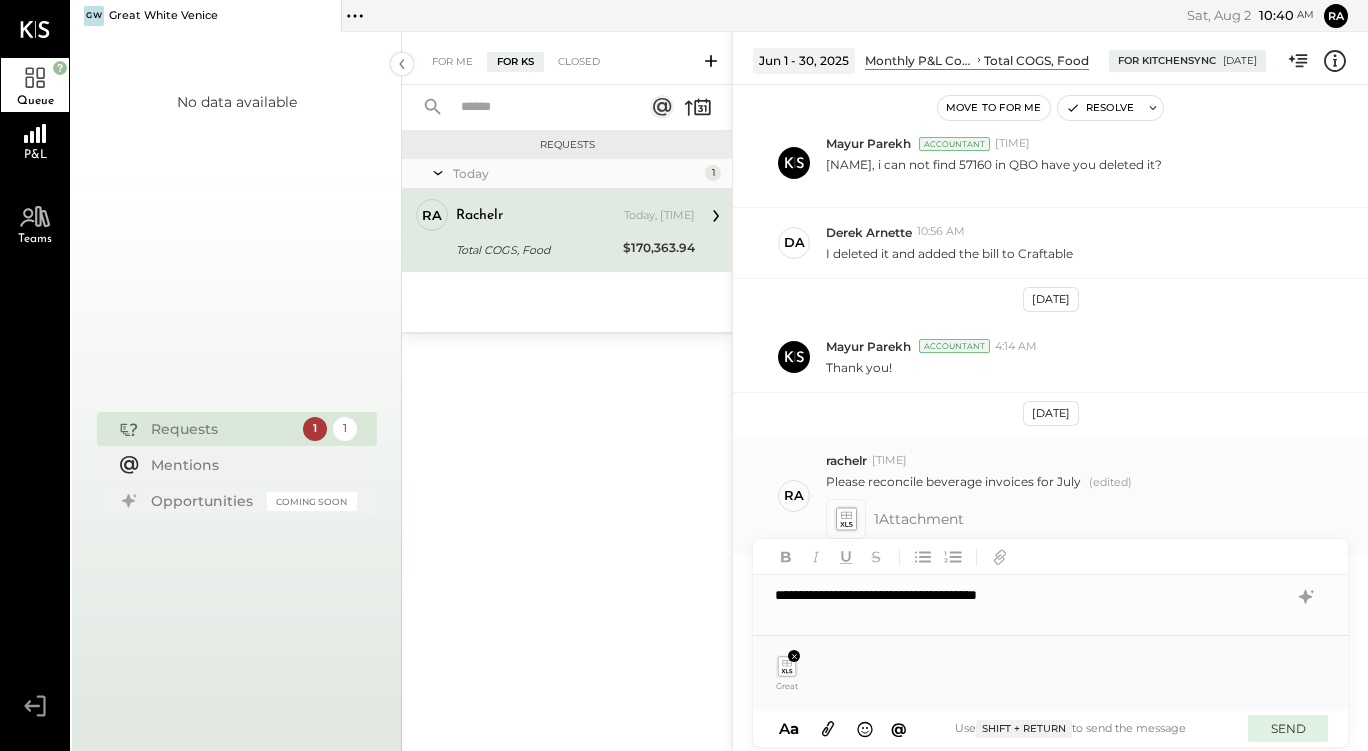 click on "SEND" at bounding box center [1288, 728] 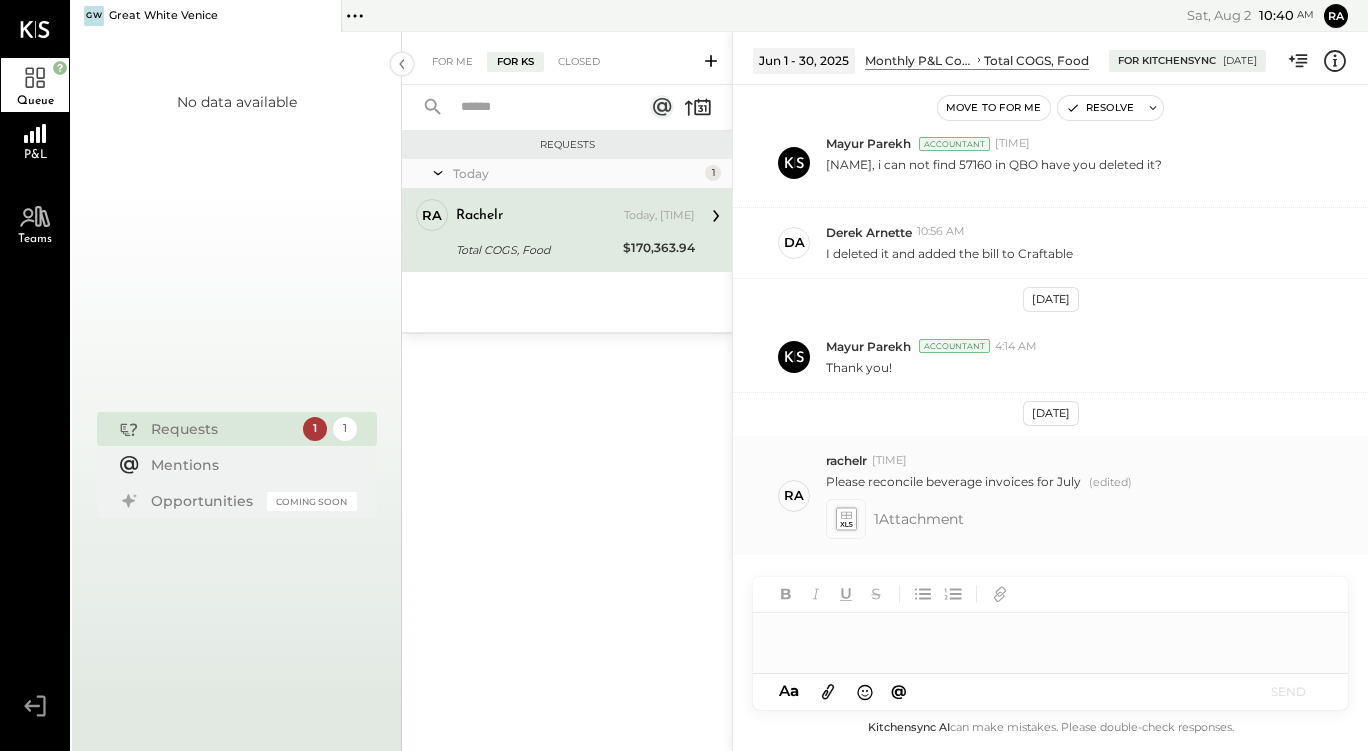 scroll, scrollTop: 822, scrollLeft: 0, axis: vertical 